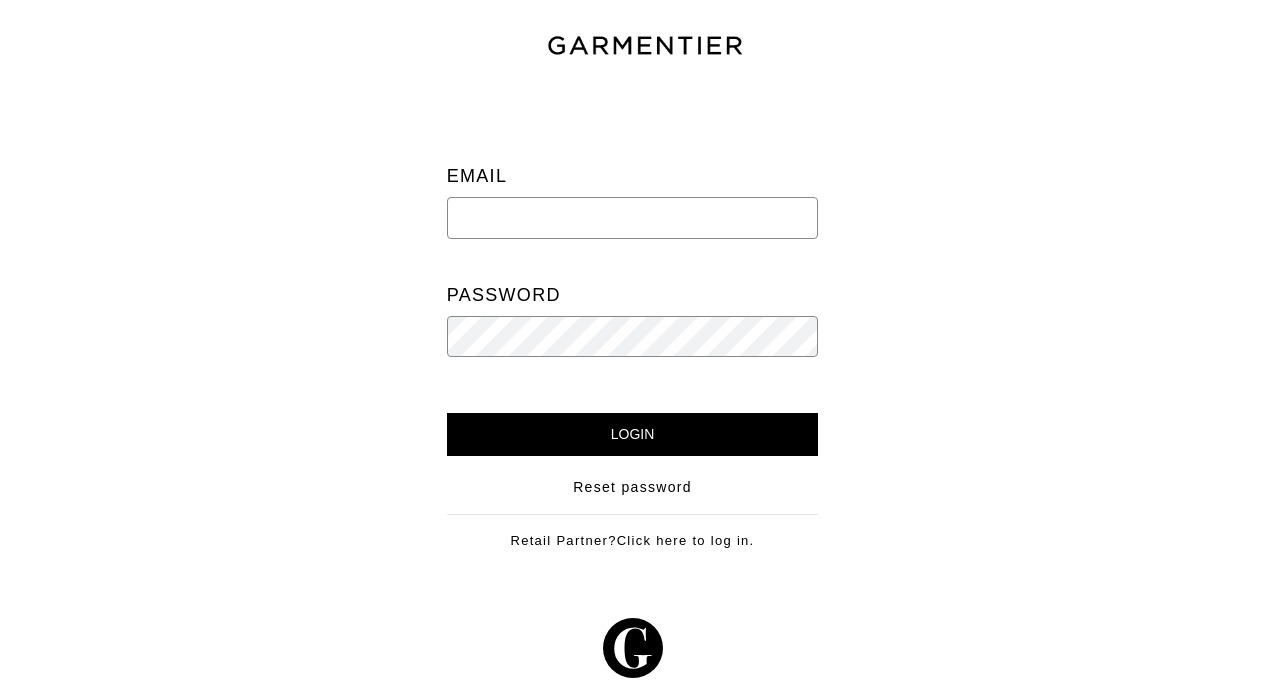 scroll, scrollTop: 0, scrollLeft: 0, axis: both 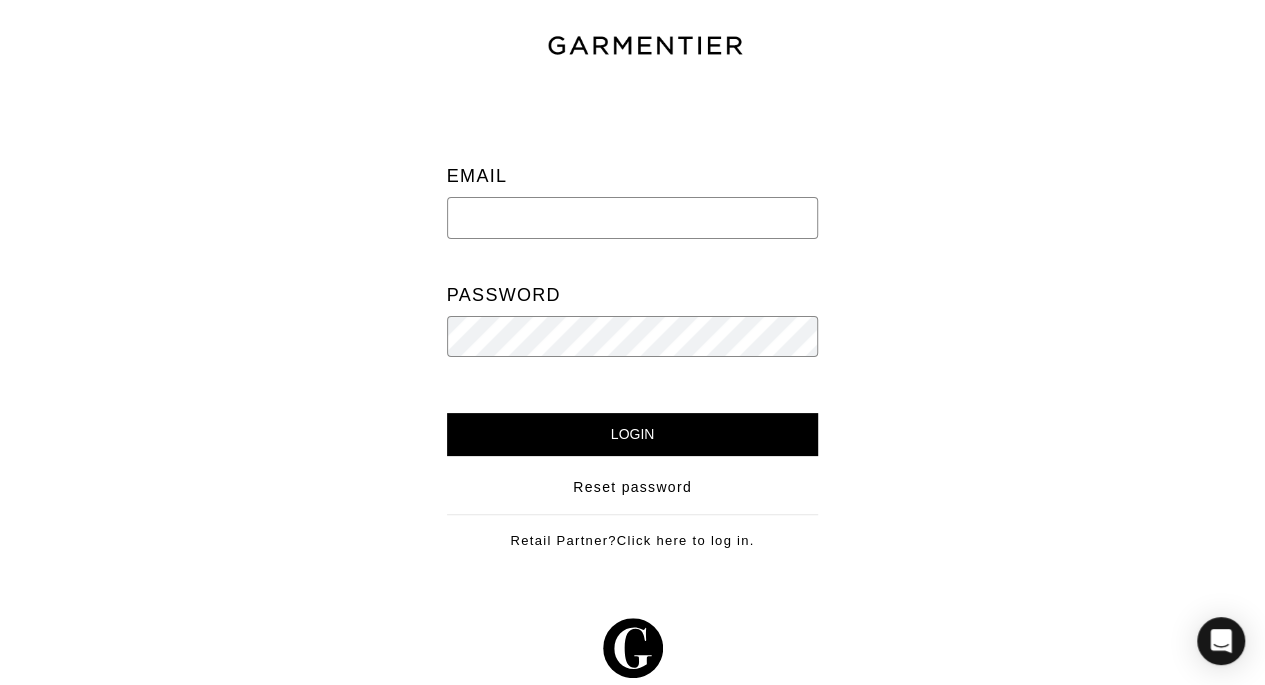 type on "vince@garmentier.co" 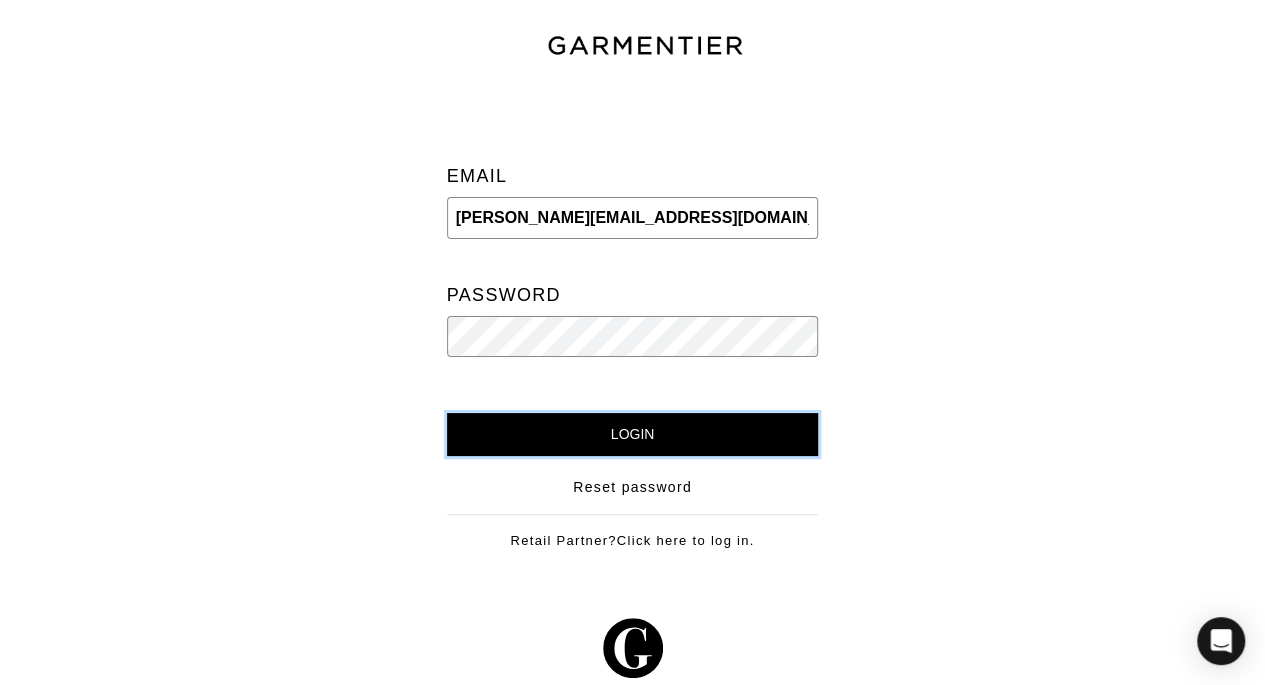 click on "Login" at bounding box center (633, 434) 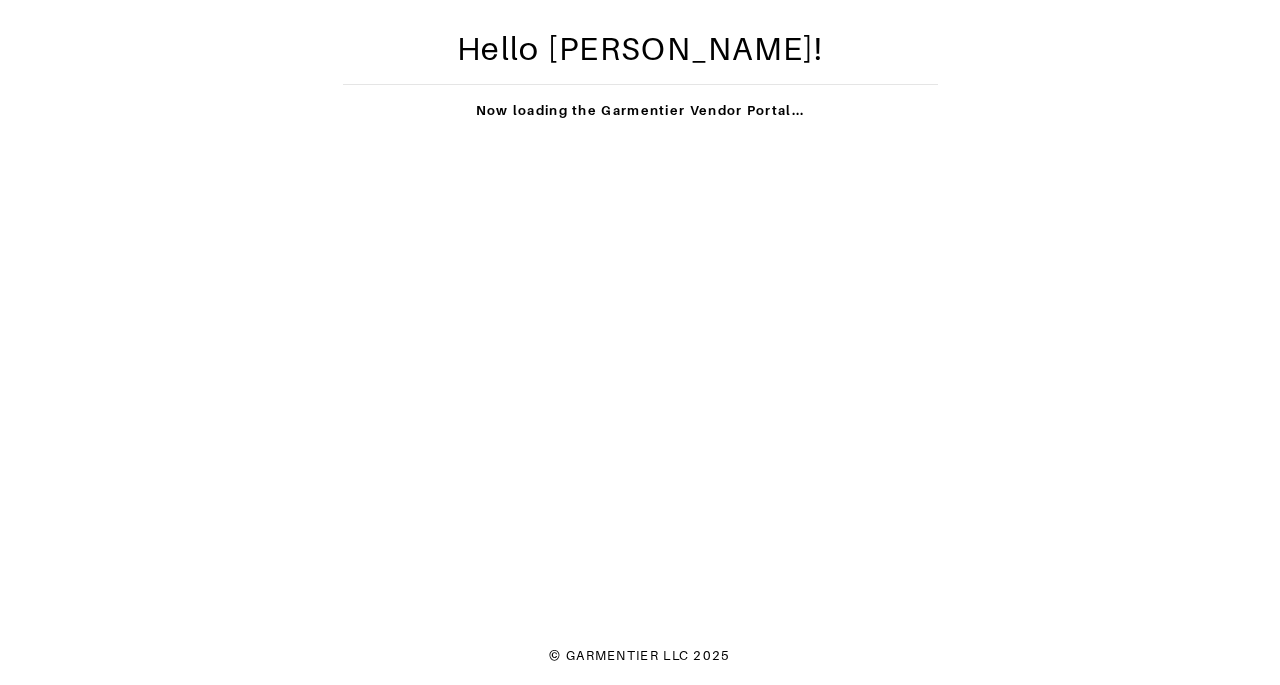scroll, scrollTop: 0, scrollLeft: 0, axis: both 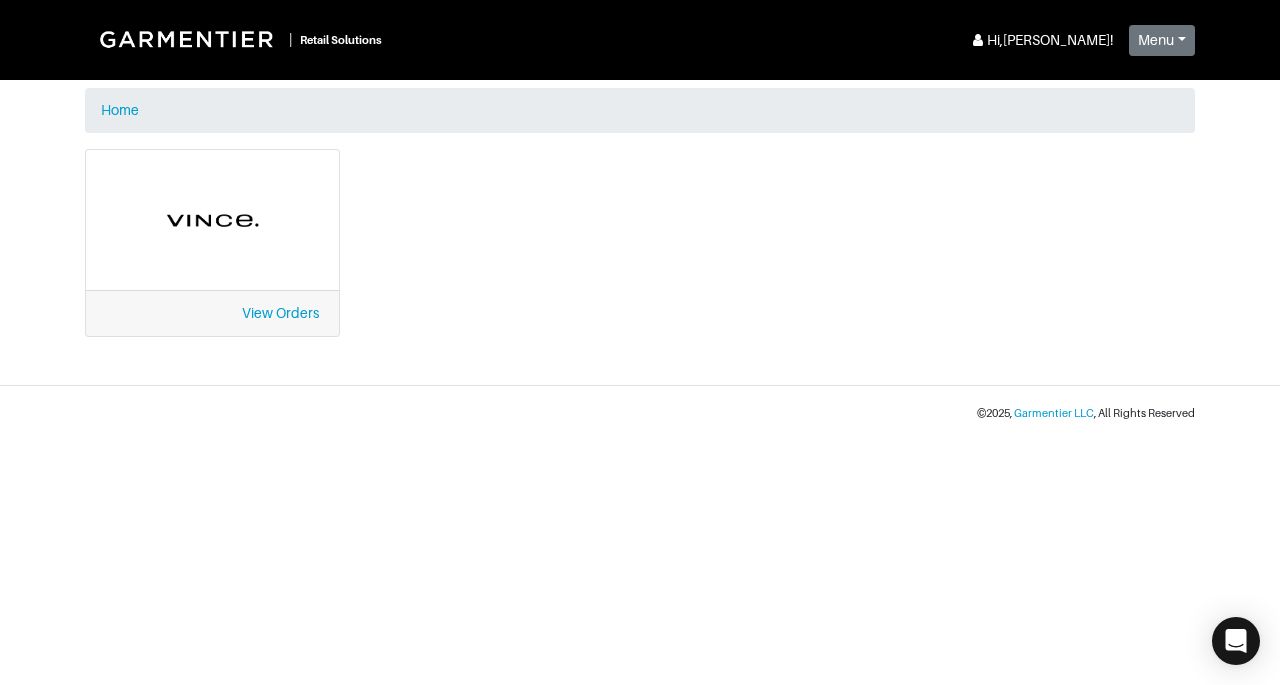click on "View Orders" at bounding box center [212, 313] 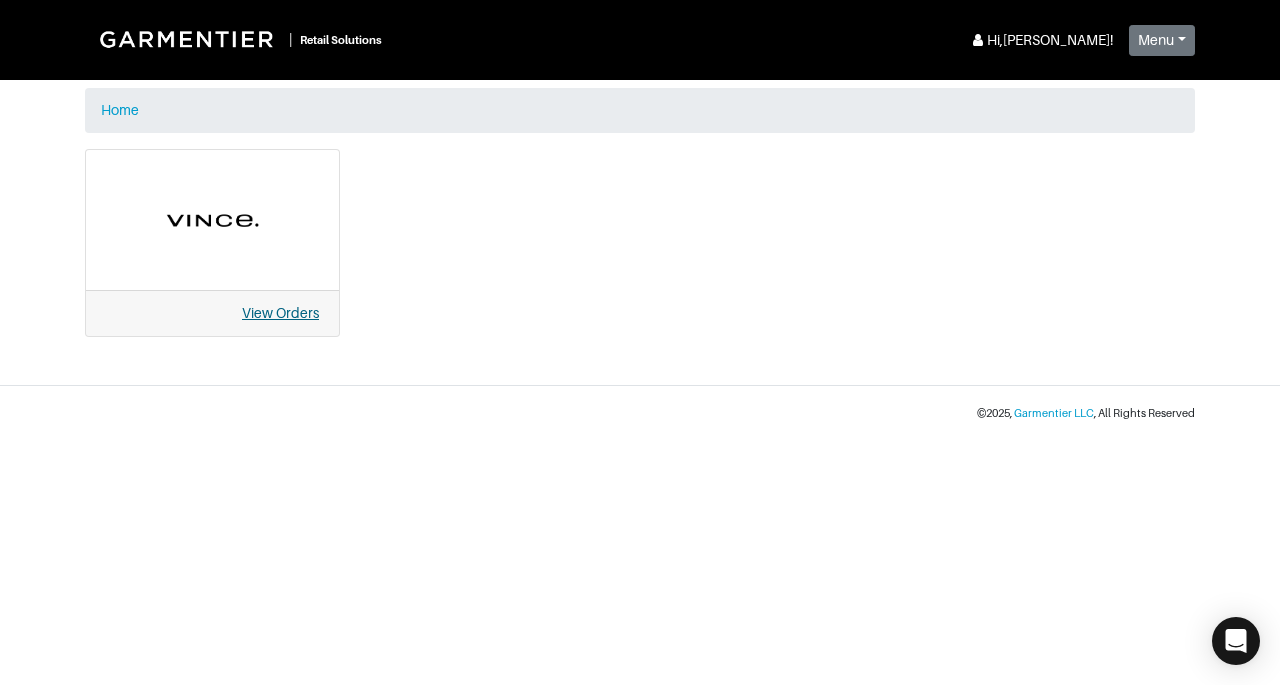 click on "View Orders" at bounding box center [280, 313] 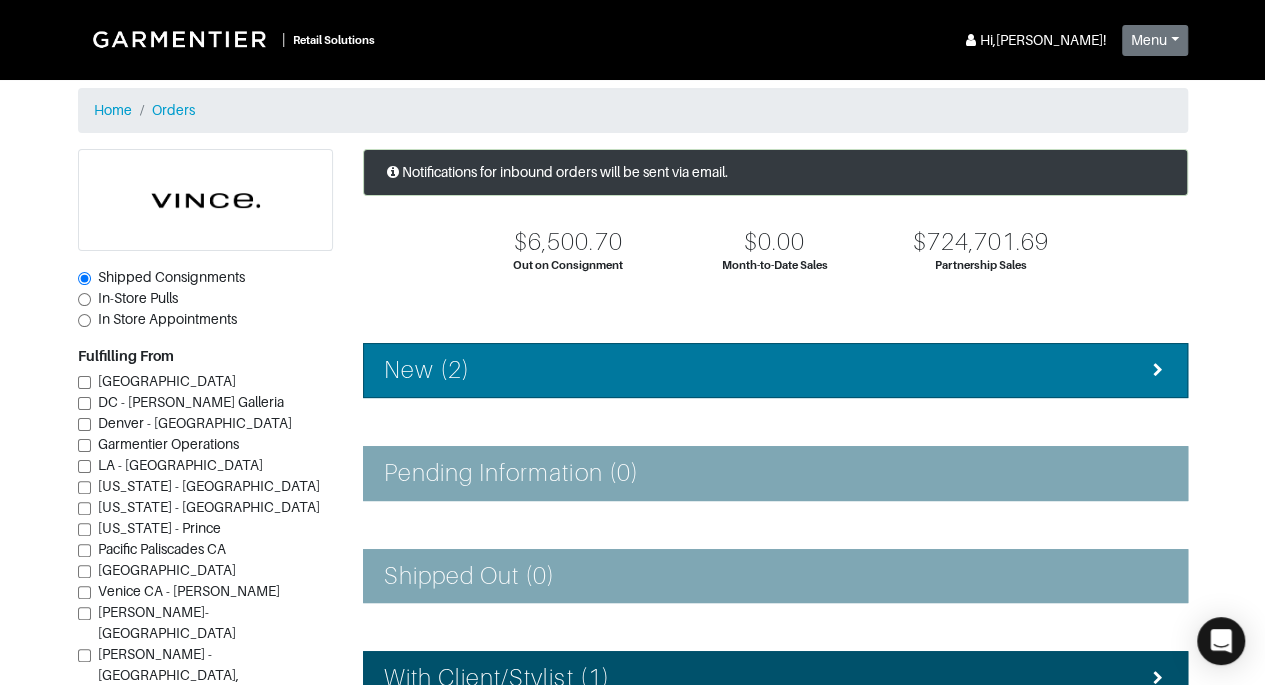 click on "New (2)" at bounding box center [775, 370] 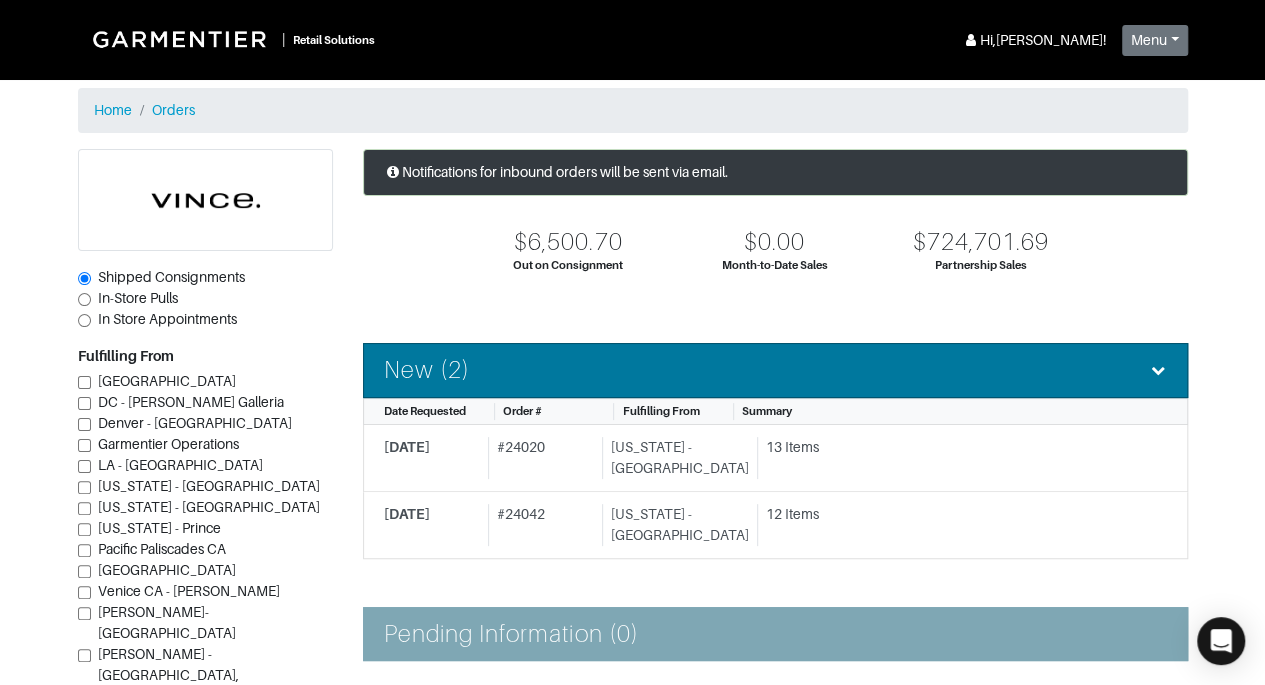 click on "New (2)" at bounding box center (775, 370) 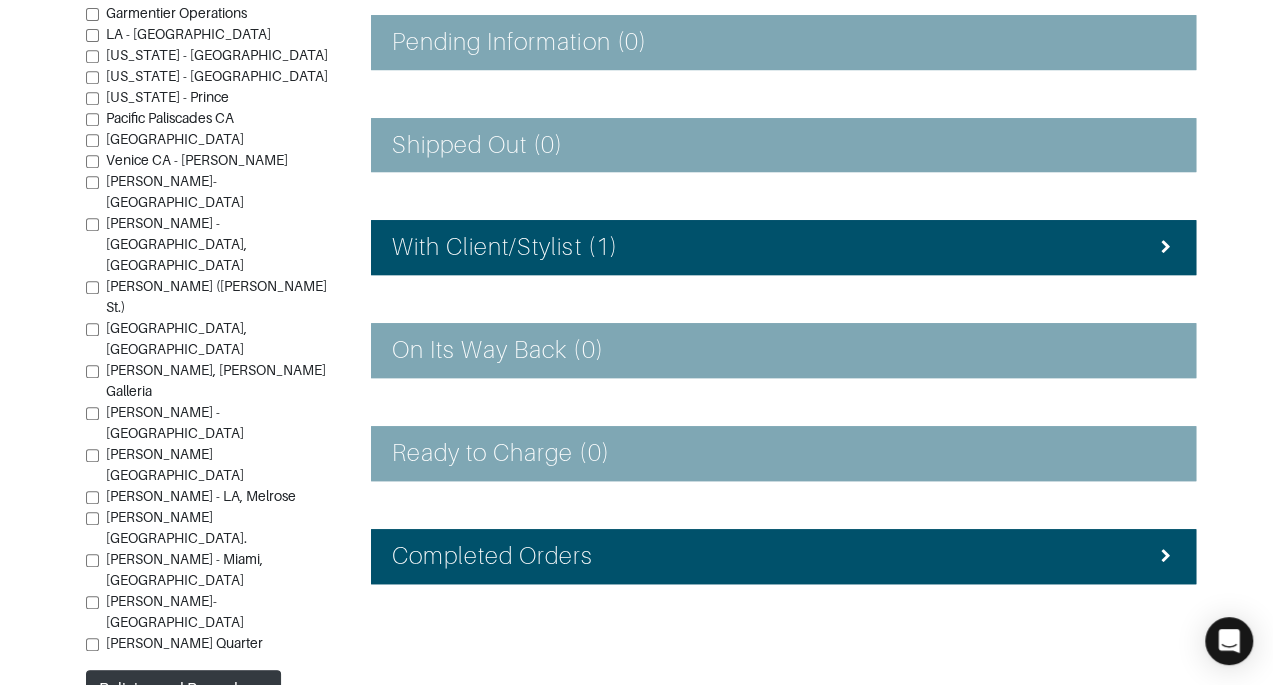 scroll, scrollTop: 442, scrollLeft: 0, axis: vertical 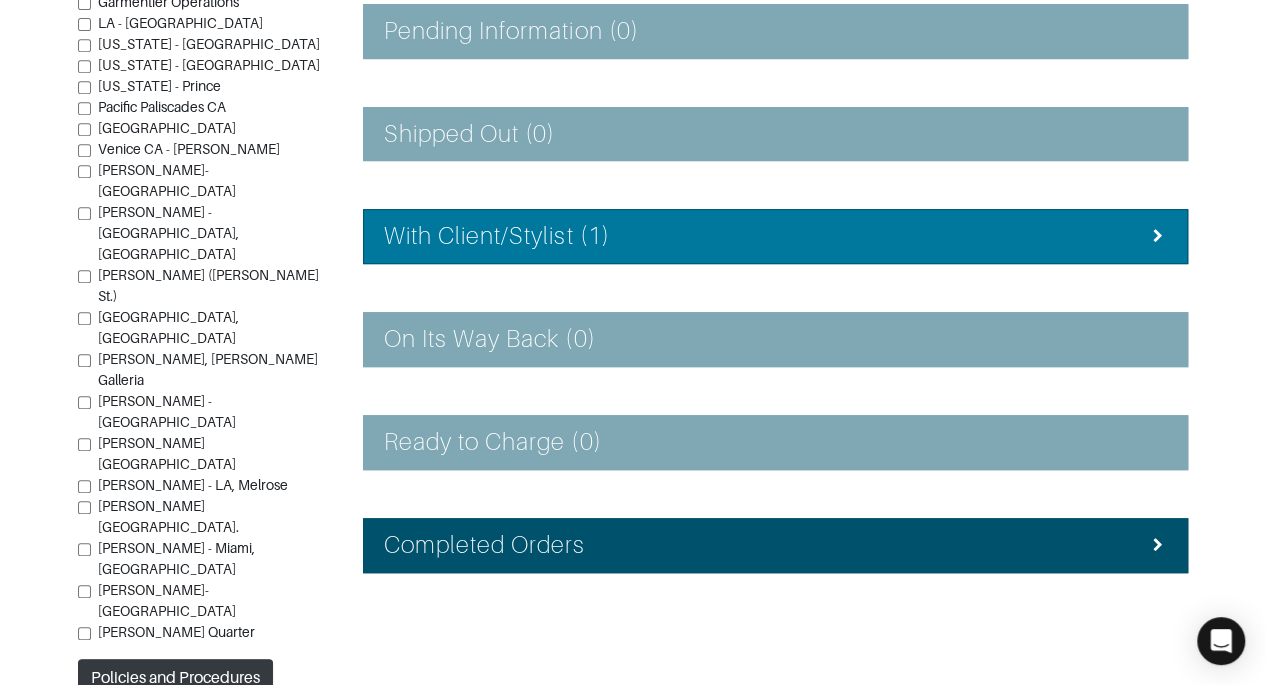 click at bounding box center [1158, 236] 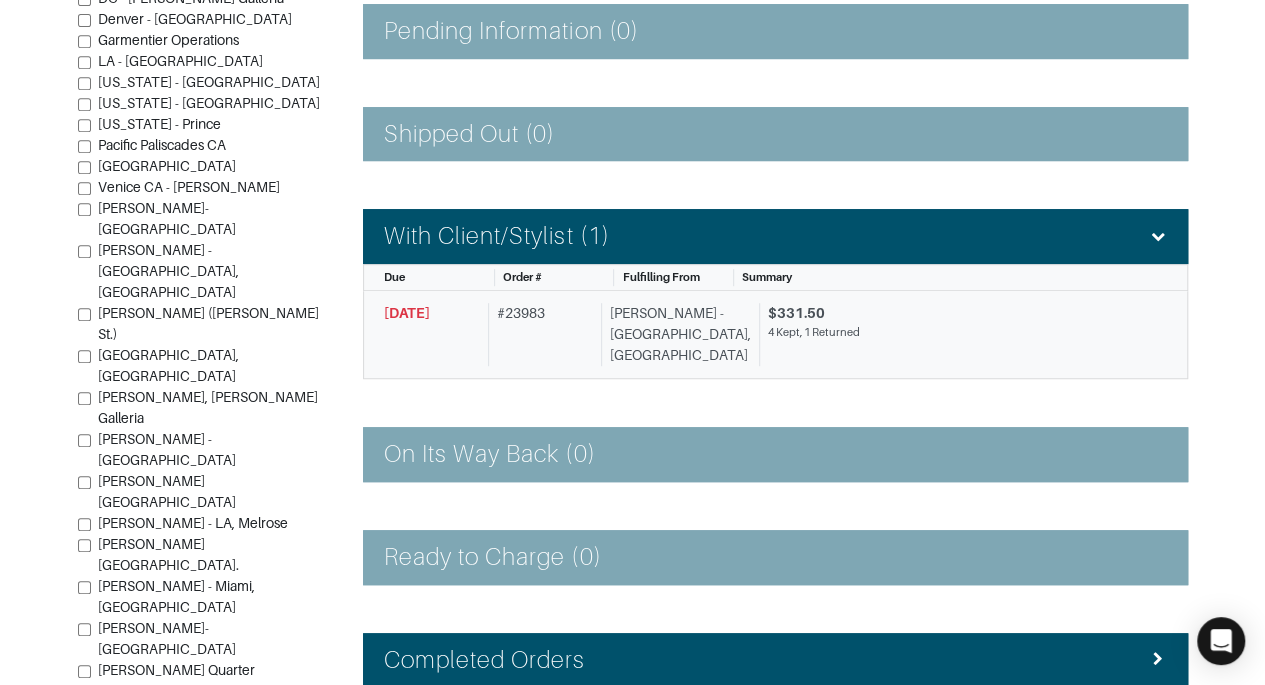 click on "$331.50 4 Kept, 1 Returned" at bounding box center (955, 334) 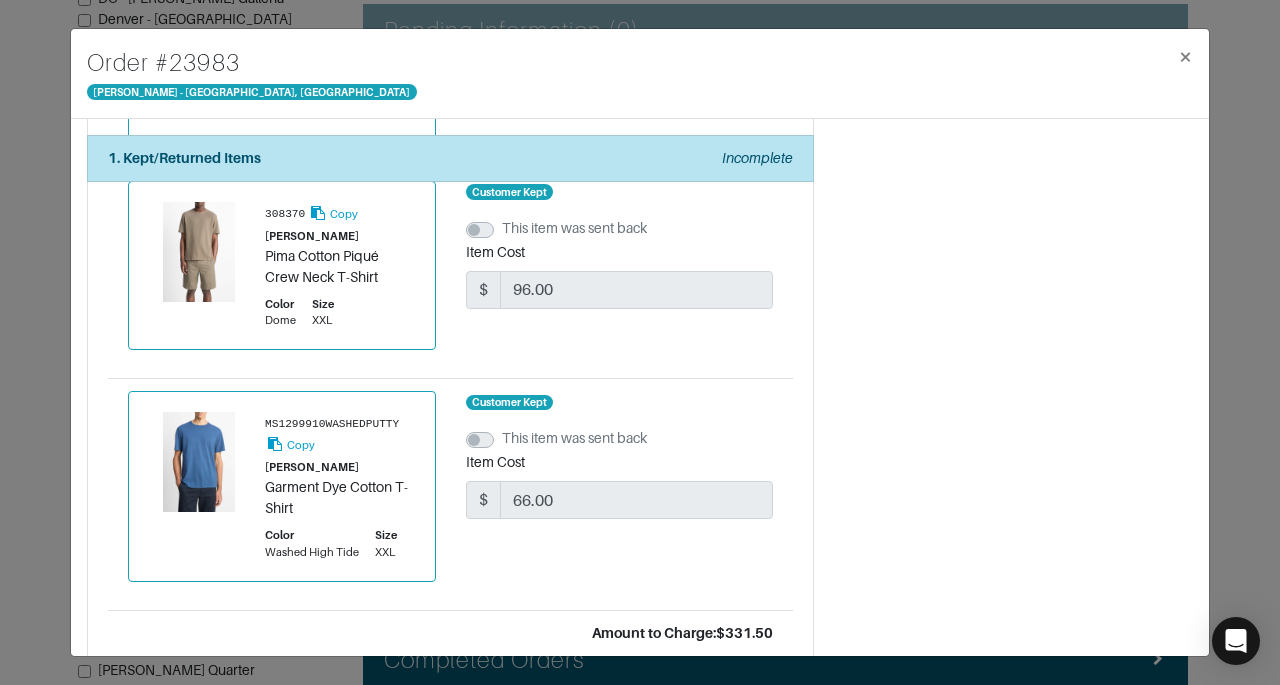 scroll, scrollTop: 785, scrollLeft: 0, axis: vertical 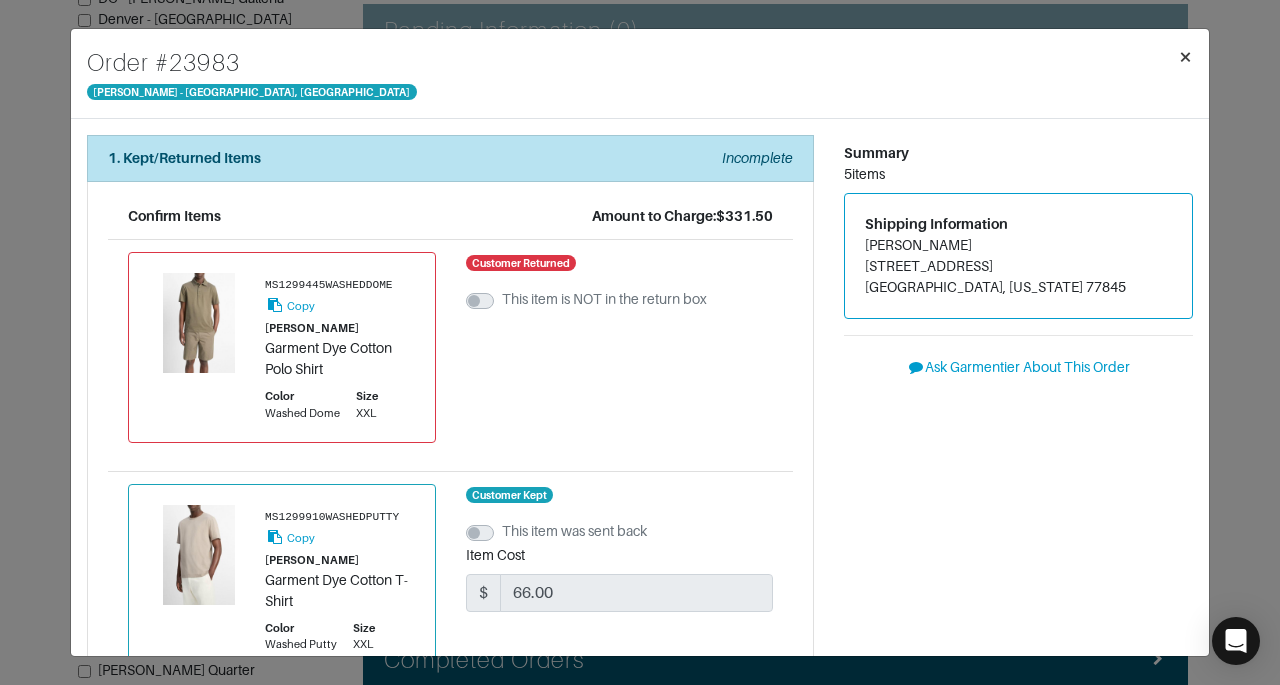 click on "×" at bounding box center (1185, 56) 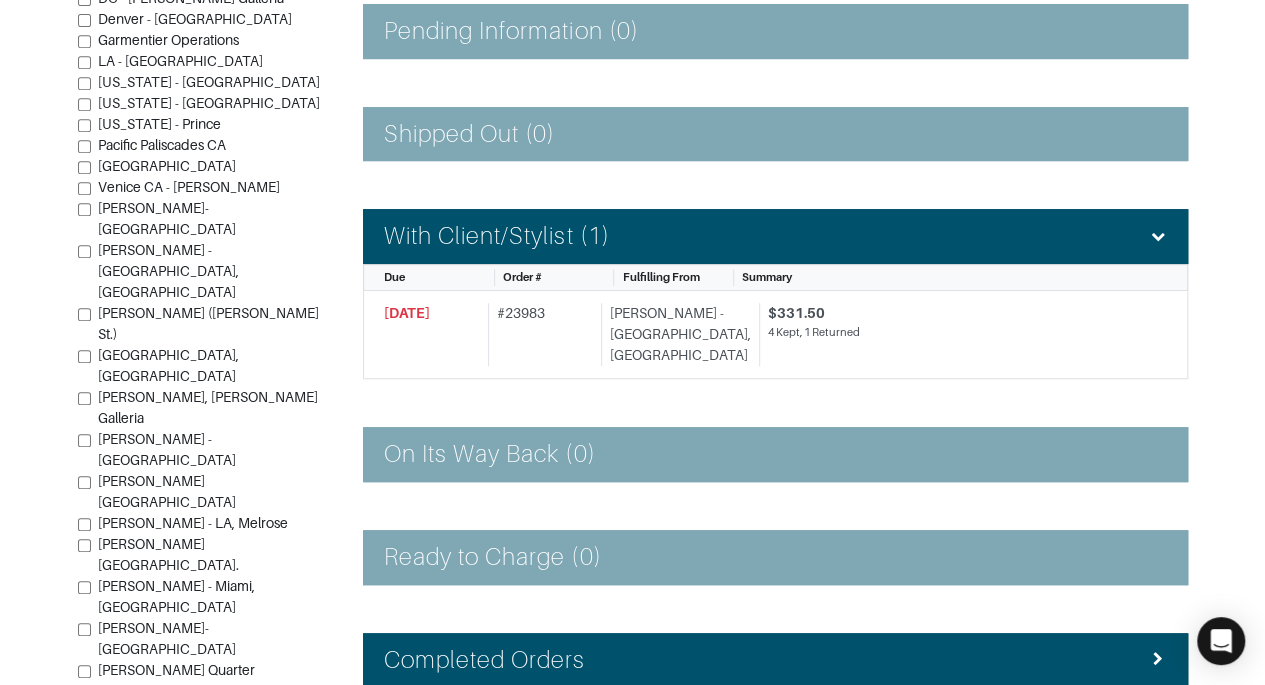 click on "| Retail Solutions Hi,  Vince M ! Menu Home Logout Home Orders   Shipped Consignments   In-Store Pulls   In Store Appointments Fulfilling From   DC - City Center   DC - Tyson's Galleria   Denver - Cherry Creek   Garmentier Operations   LA - The Grove   New York - 5th Avenue   New York - Mercer   New York - Prince   Pacific Paliscades CA   Palm Beach Gardens   Venice CA - Abbot Kinney   Vince-Atlanta   Vince - Chicago, Oak Street   Vince - Dallas (Knox St.)   Vince - DC, City Center   Vince - DC, Tyson's Galleria   Vince - Greenwich   Vince- Houston   Vince - LA, Melrose   Vince - Madison Ave.   Vince - Miami, Aventura Mall   Vince-  Philadelphia   Vince - Scottsdale Quarter Policies and Procedures  Notifications for inbound orders will be sent via email. $6,500.70 Out on Consignment $0.00 Month-to-Date Sales $724,701.69 Partnership Sales Filters New (2) Date Requested Order # Fulfilling From Summary 7/3/2025 # 24020 New York - 5th Avenue 13 Items 7/3/2025 # 24042 New York - 5th Avenue 12 Items Shipped Out (0)" at bounding box center [632, 158] 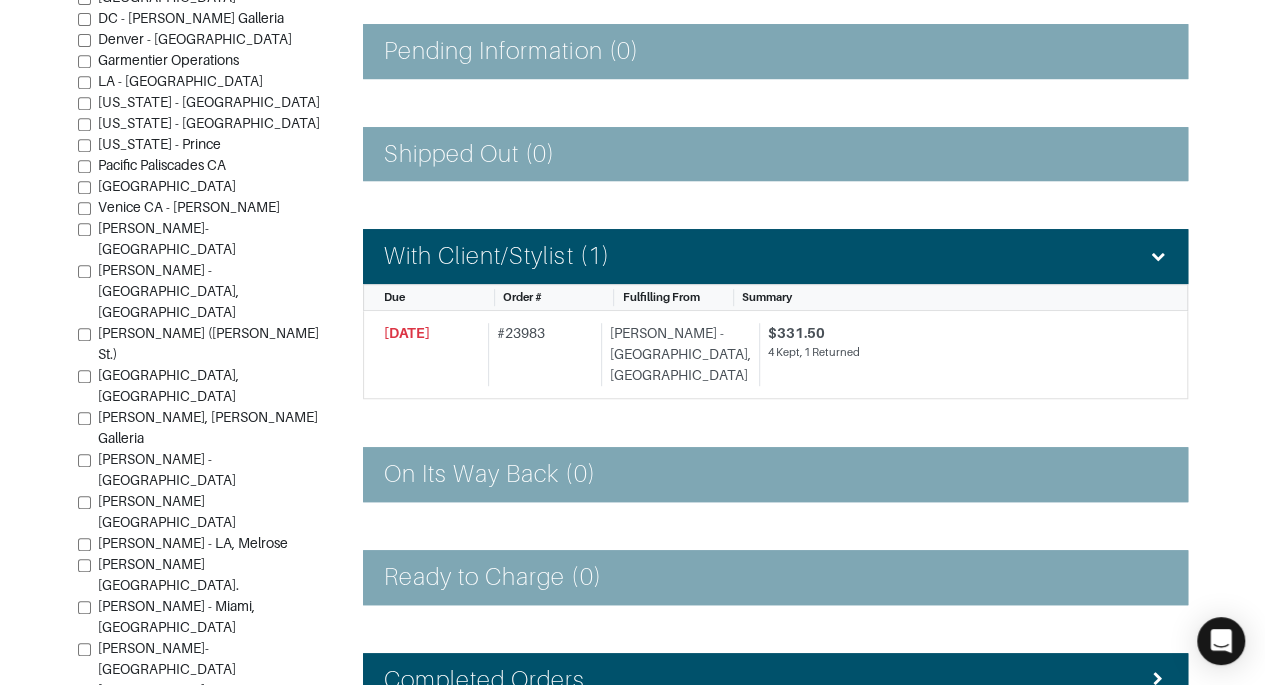 scroll, scrollTop: 422, scrollLeft: 0, axis: vertical 